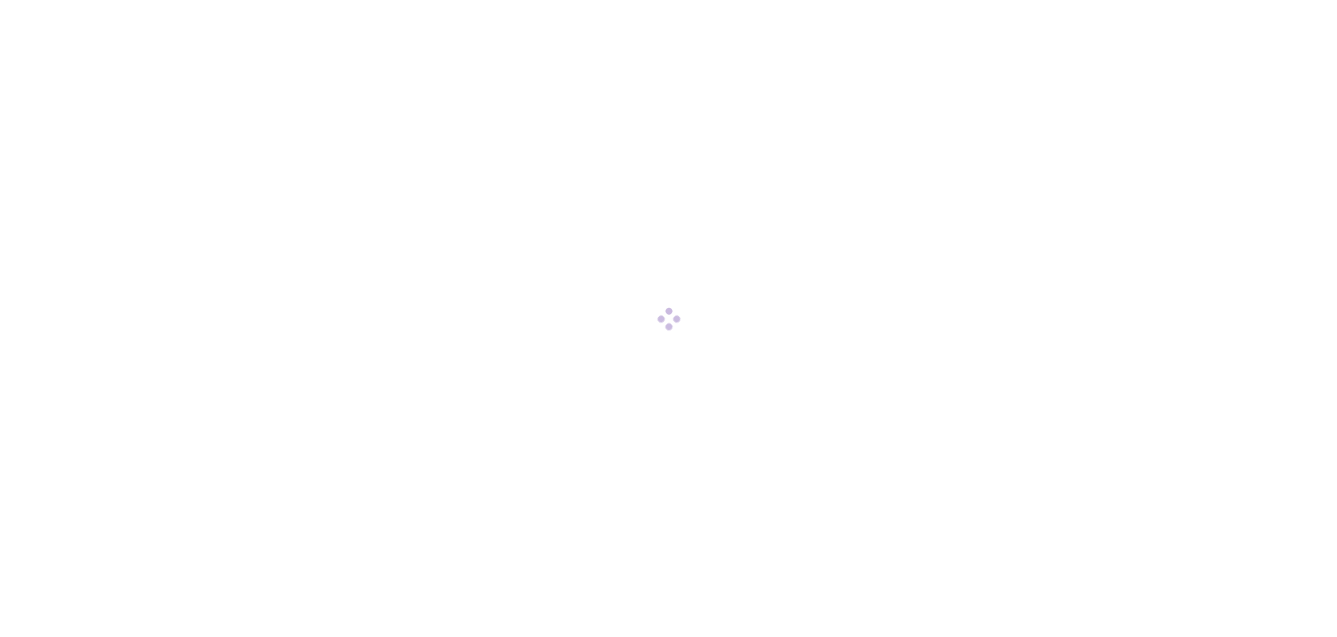 scroll, scrollTop: 0, scrollLeft: 0, axis: both 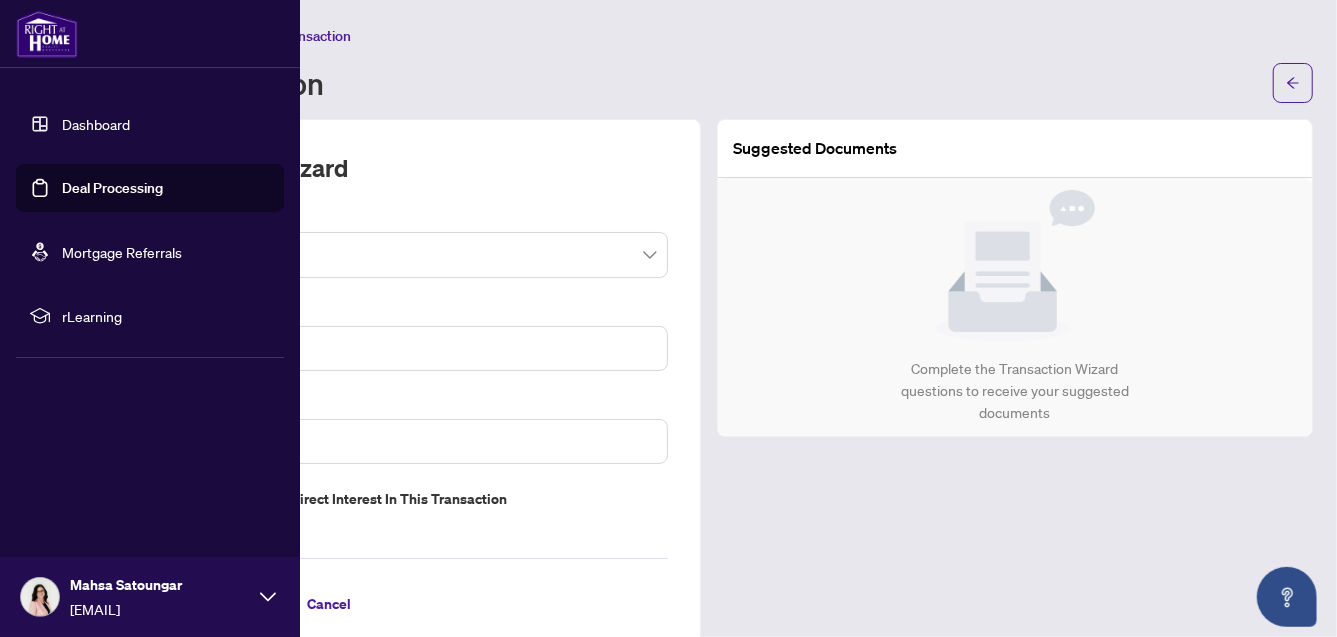 click on "Deal Processing" at bounding box center [112, 188] 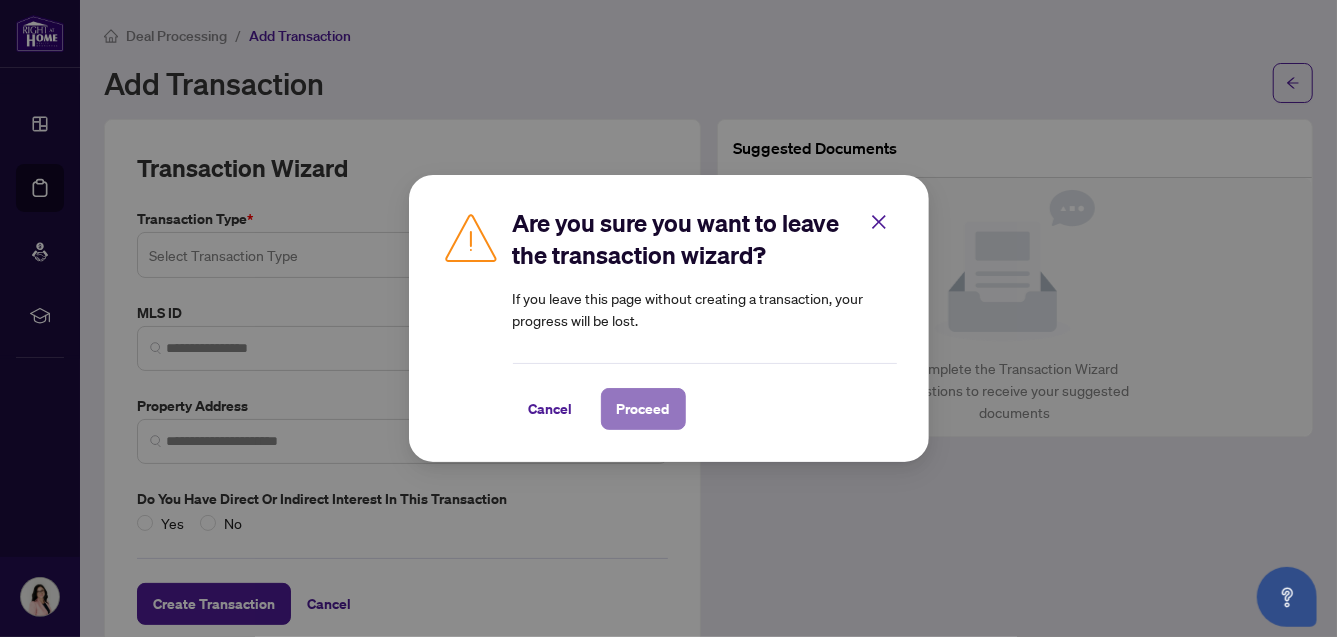 click on "Proceed" at bounding box center (643, 409) 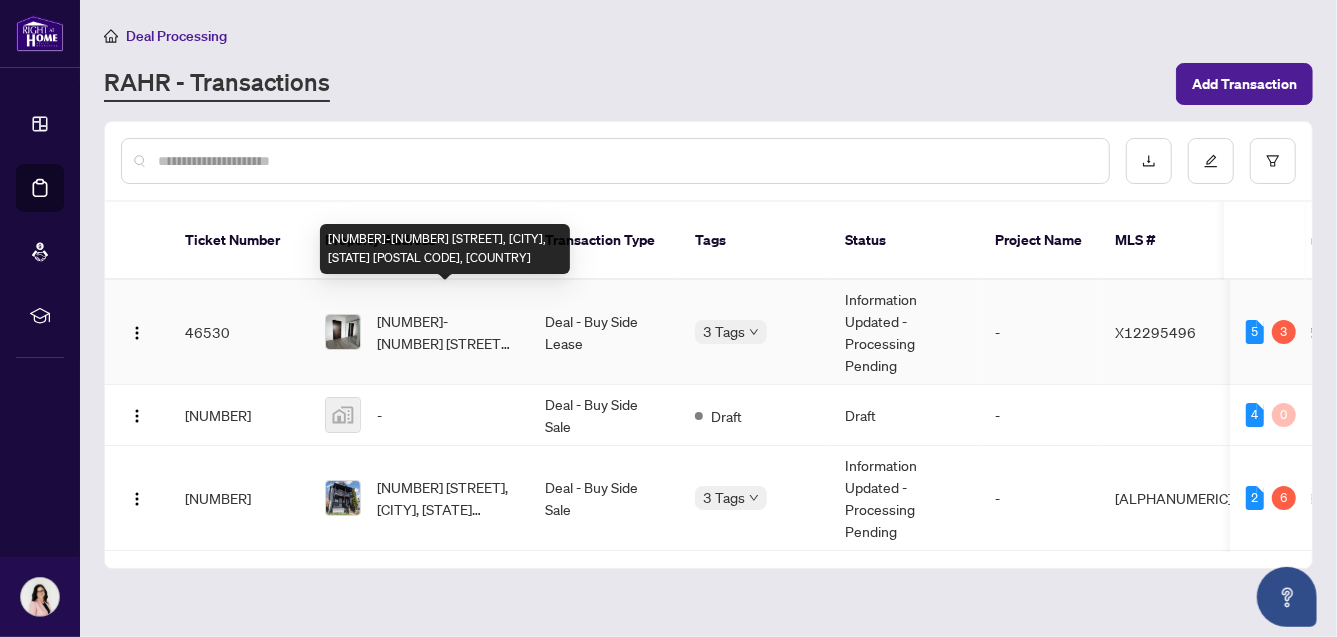 click on "[NUMBER]-[NUMBER] [STREET], [CITY], [STATE] [POSTAL CODE], [COUNTRY]" at bounding box center [445, 332] 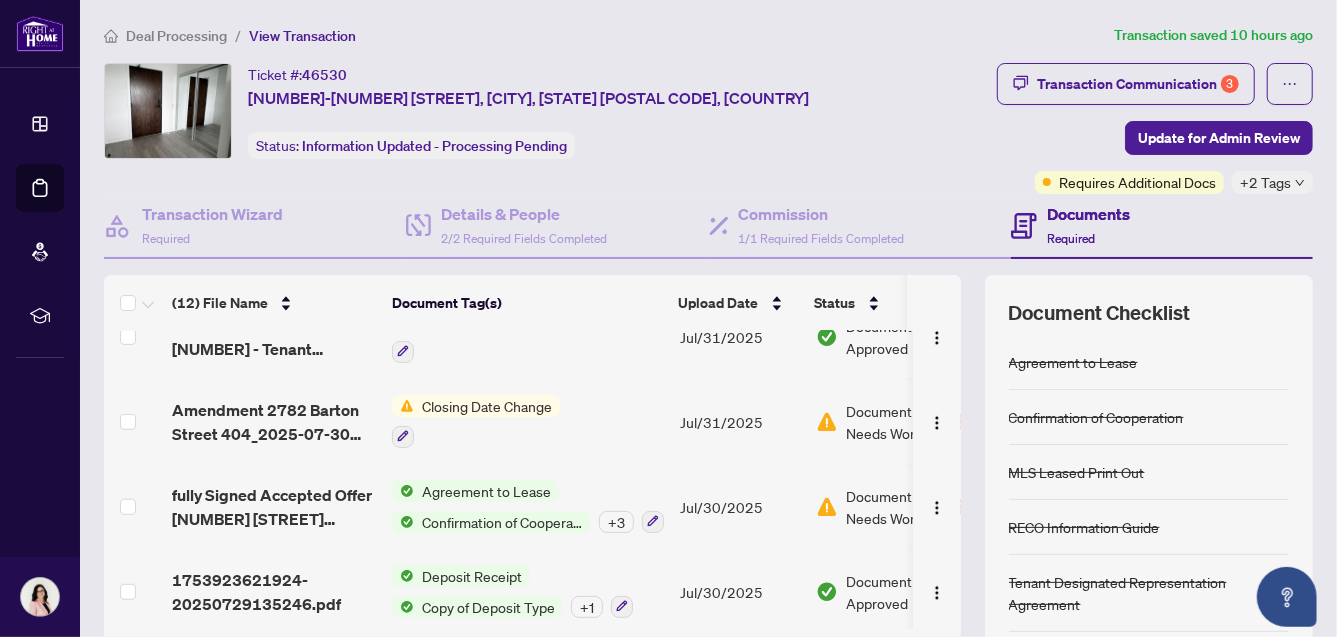 scroll, scrollTop: 713, scrollLeft: 0, axis: vertical 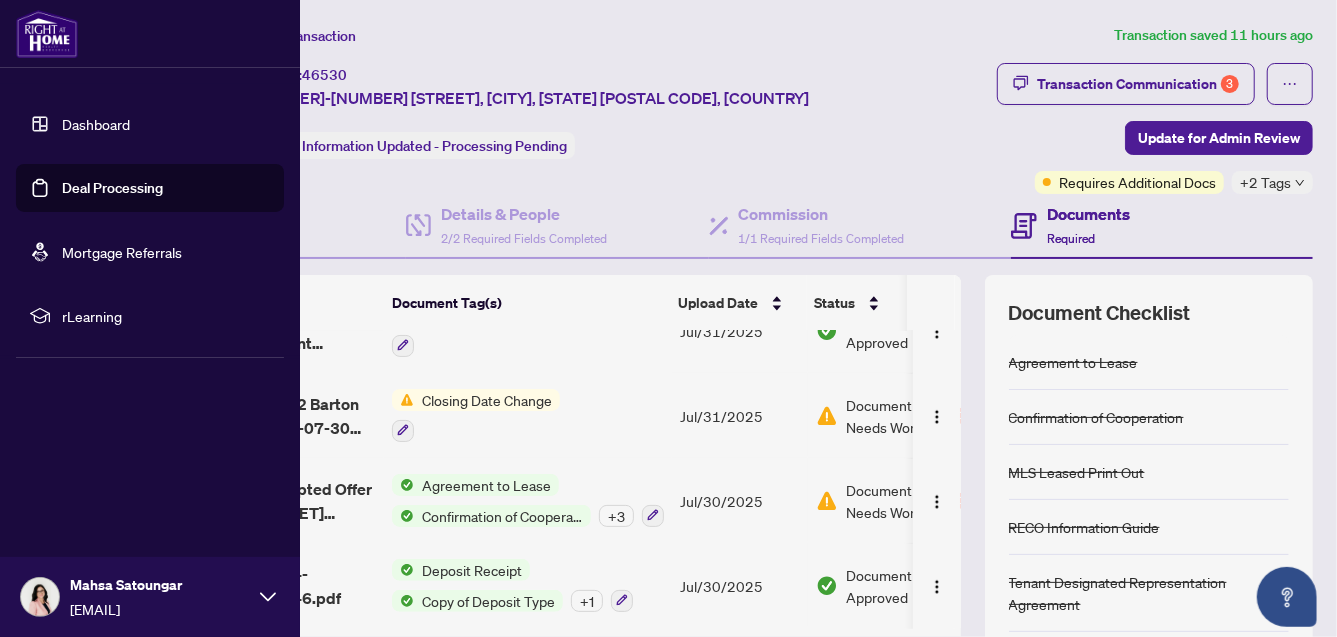 click on "Deal Processing" at bounding box center (112, 188) 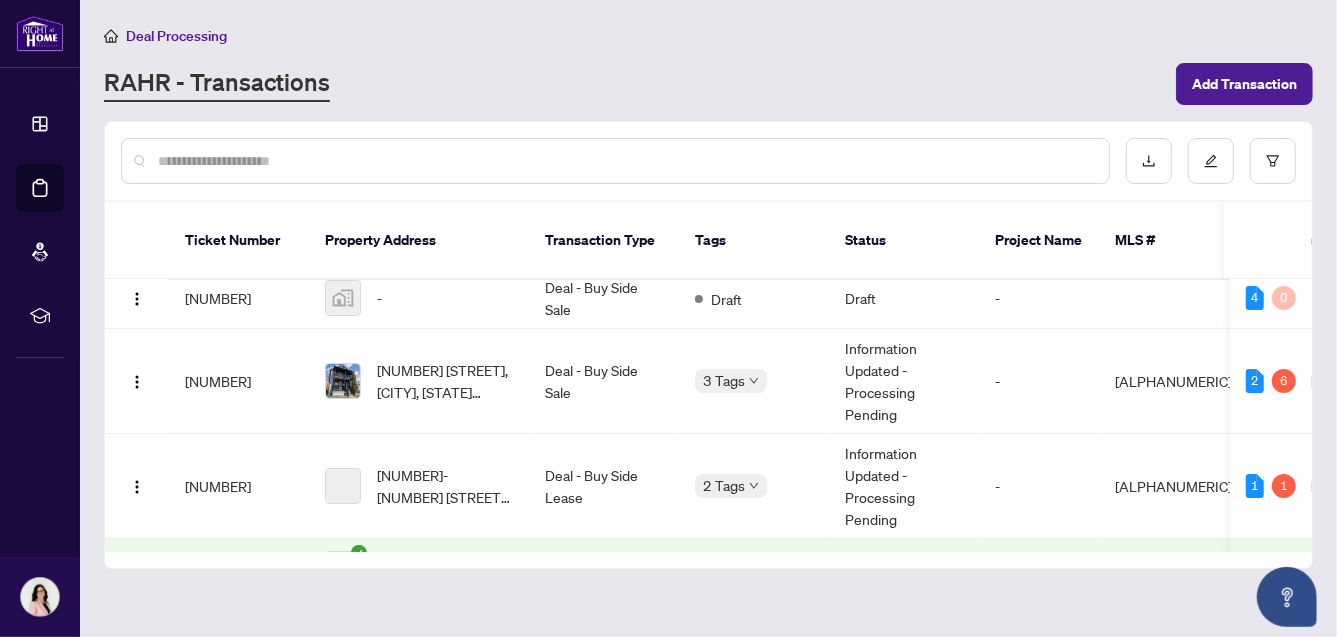 scroll, scrollTop: 169, scrollLeft: 0, axis: vertical 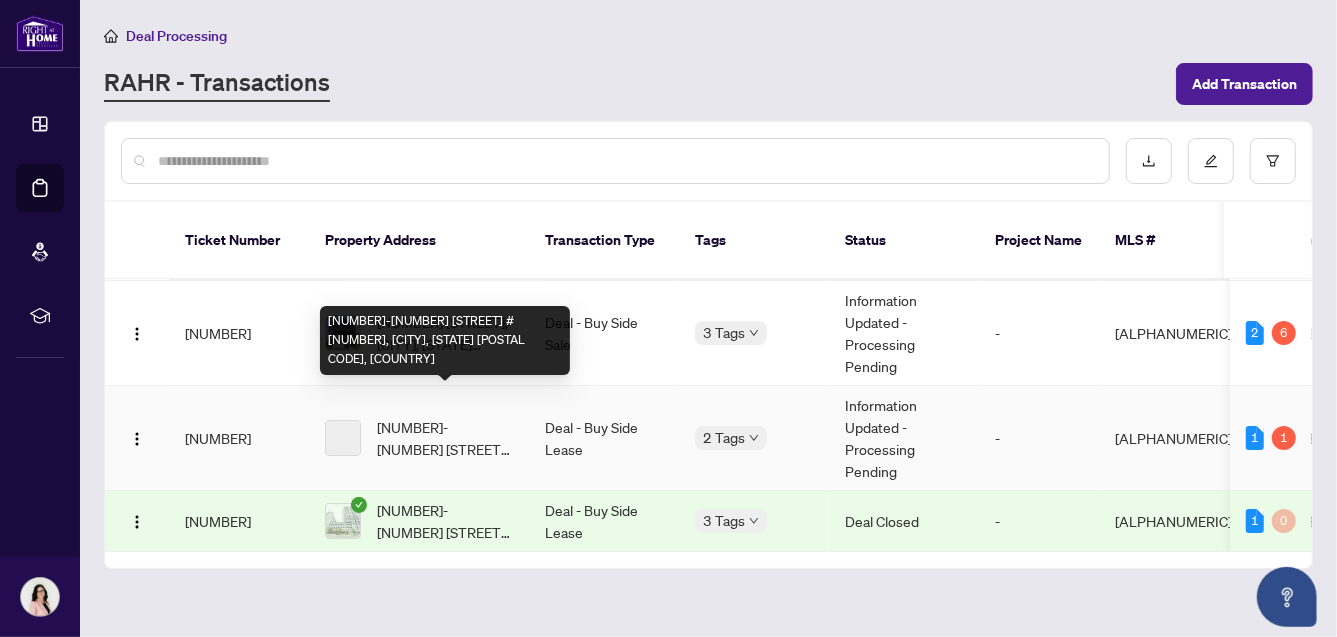 click on "[NUMBER]-[NUMBER] [STREET] #[NUMBER], [CITY], [STATE] [POSTAL CODE], [COUNTRY]" at bounding box center (445, 438) 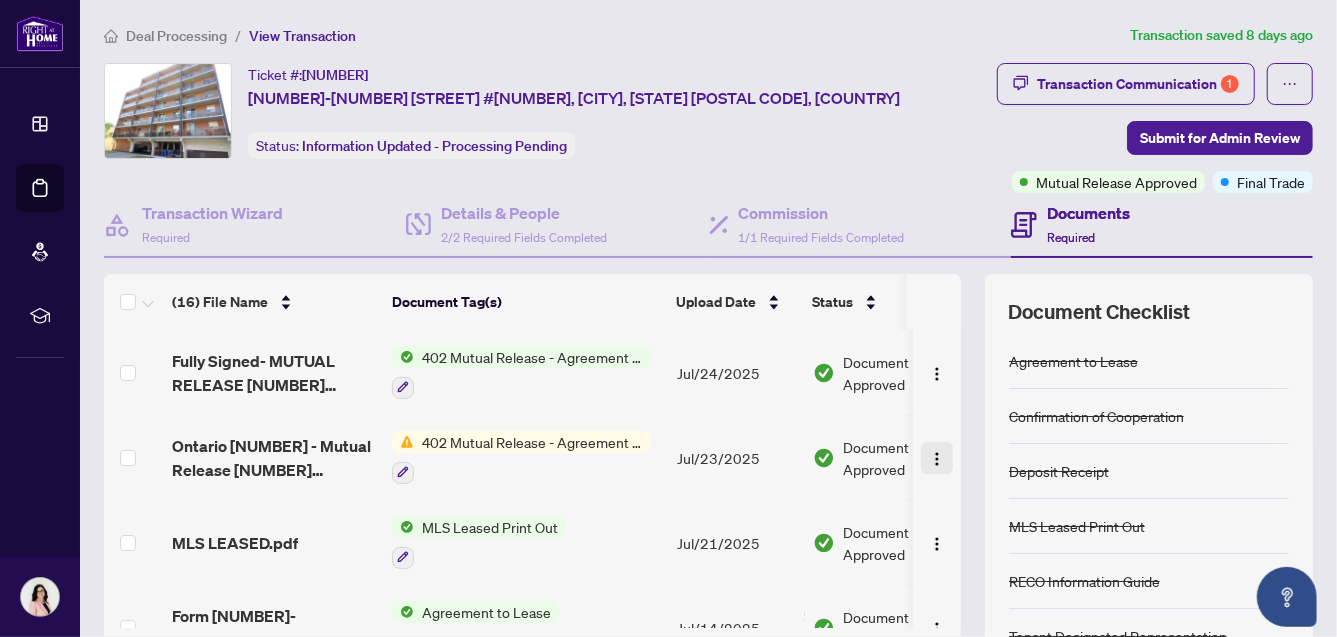 click at bounding box center [937, 459] 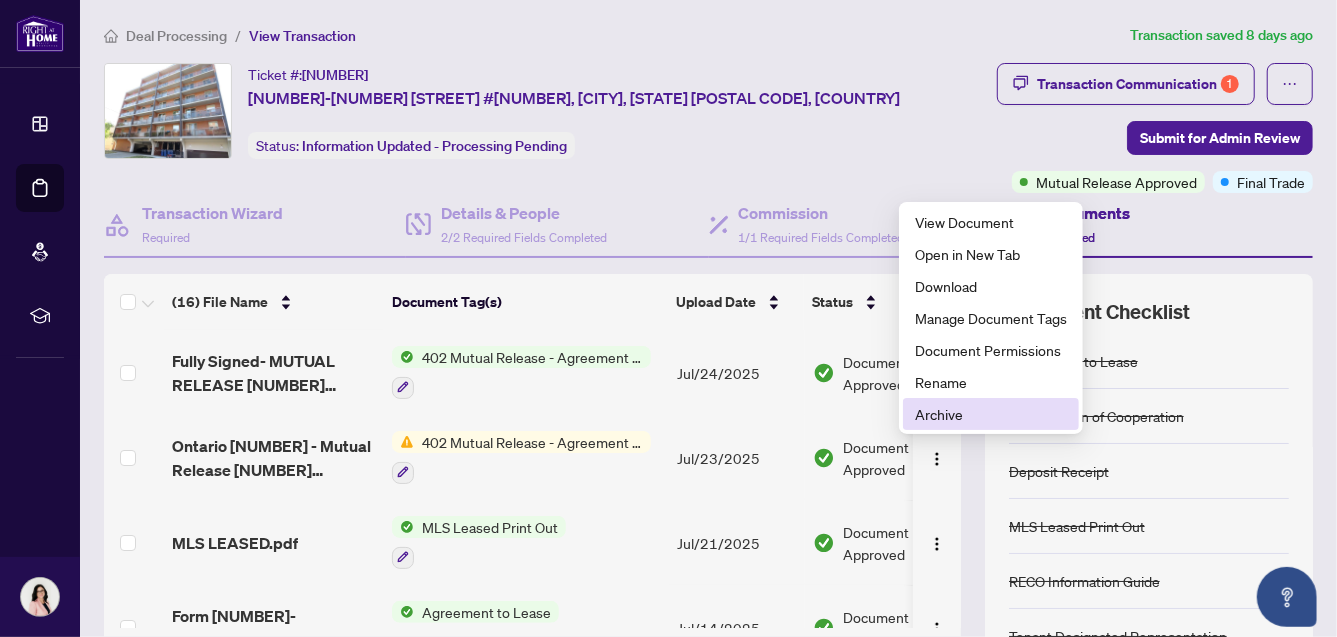 click on "Archive" at bounding box center [991, 414] 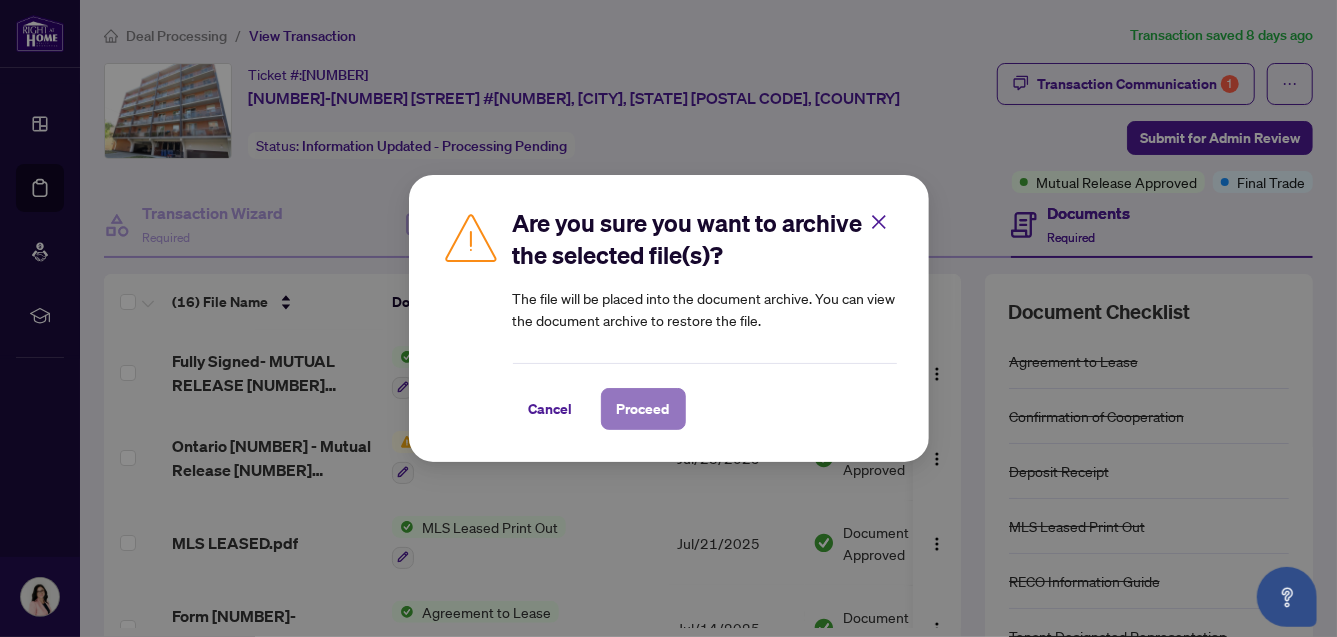 click on "Proceed" at bounding box center [643, 409] 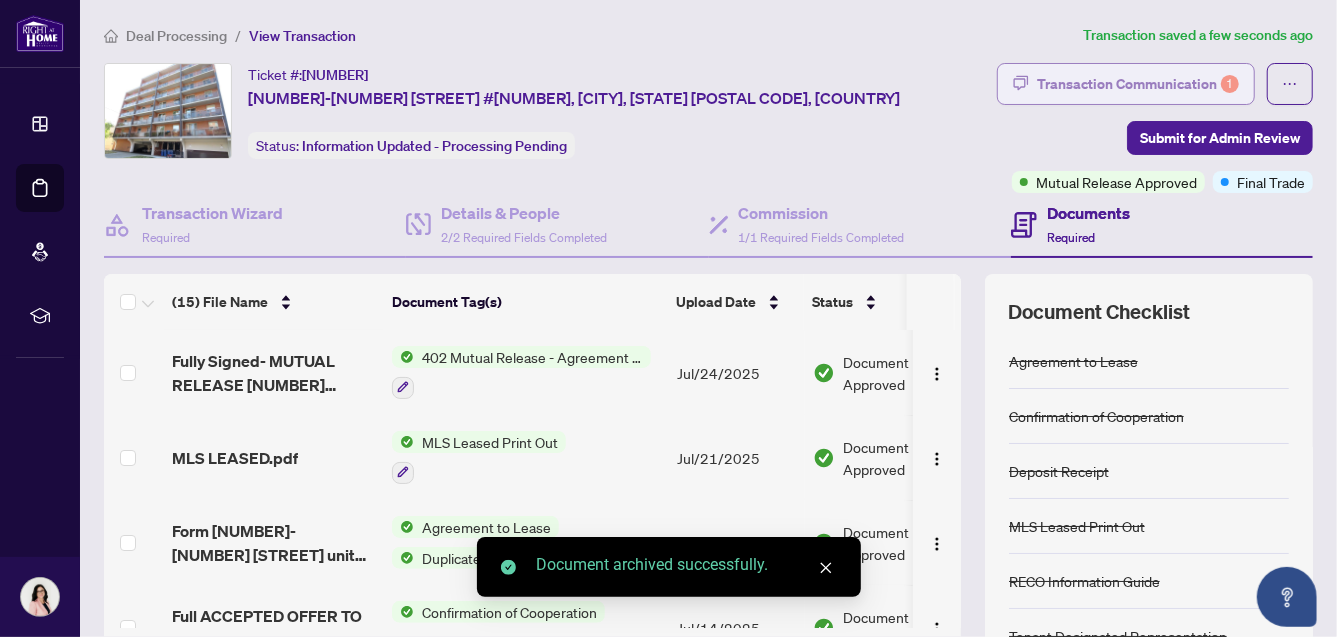 click on "Transaction Communication 1" at bounding box center [1138, 84] 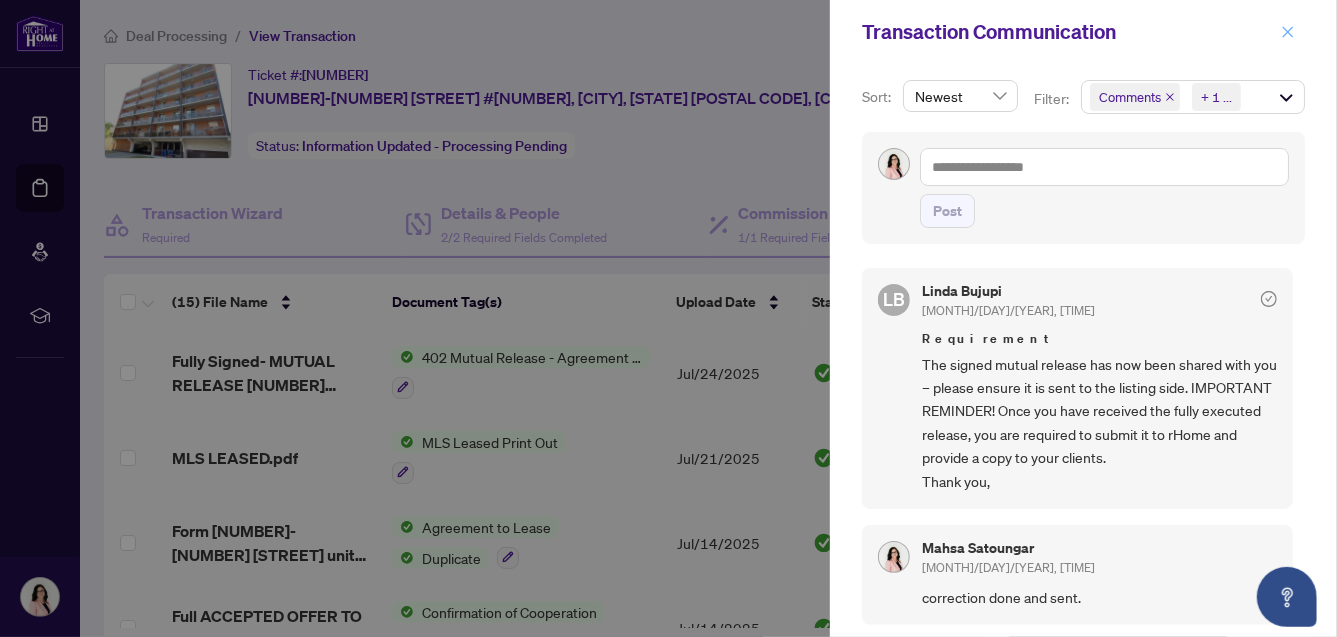click 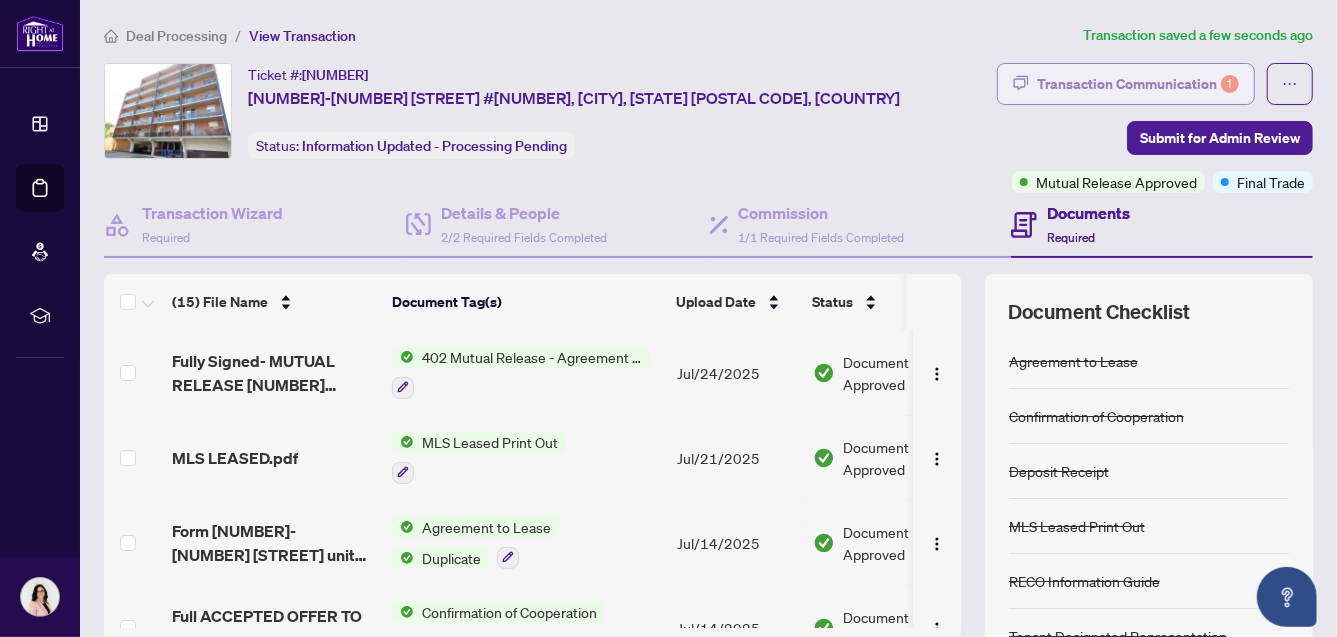 click on "Transaction Communication 1" at bounding box center (1138, 84) 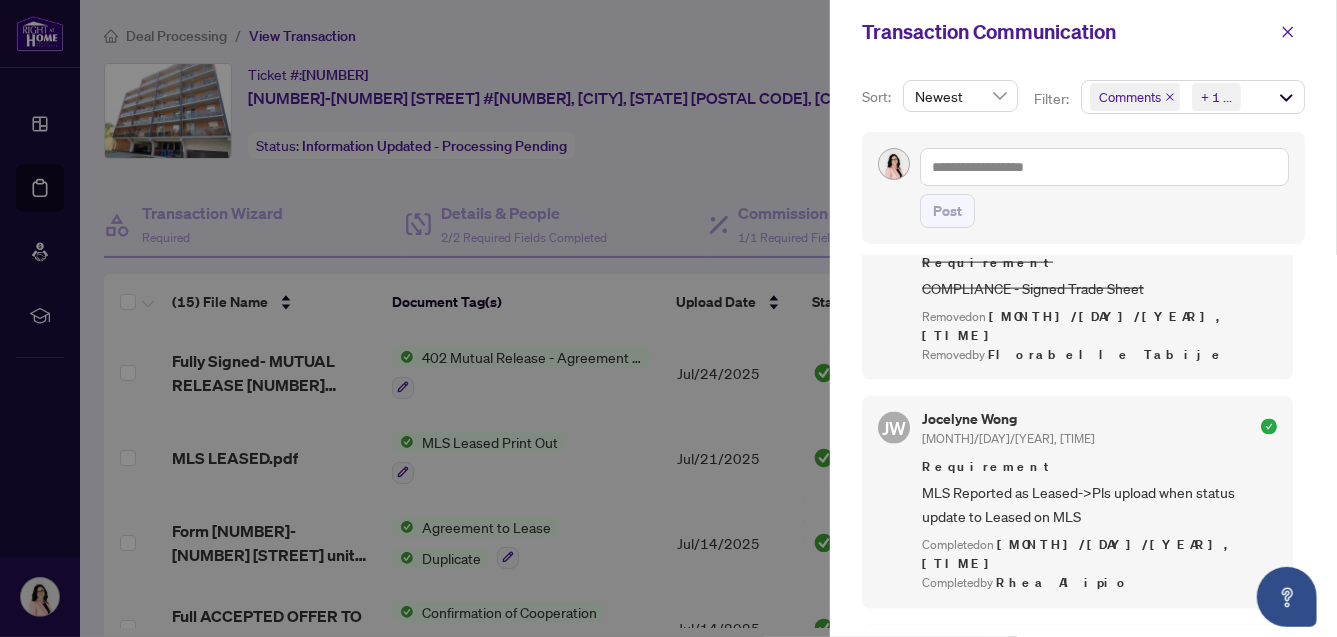 scroll, scrollTop: 1779, scrollLeft: 0, axis: vertical 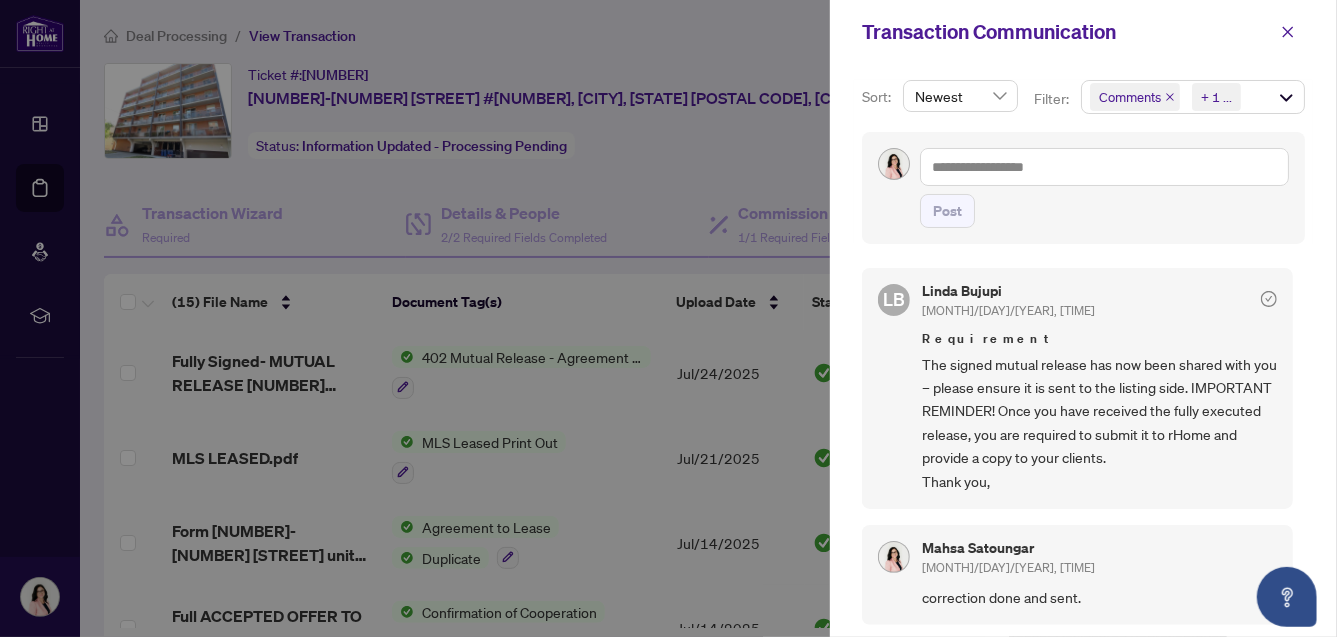 click 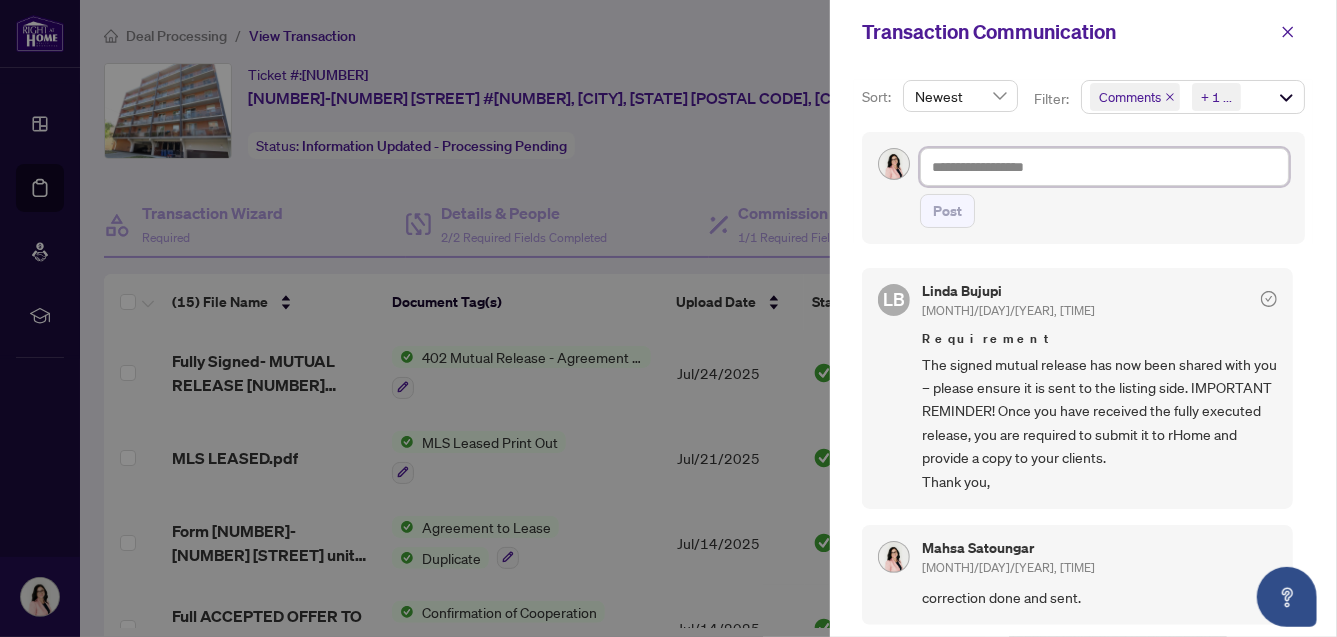 click at bounding box center [1104, 167] 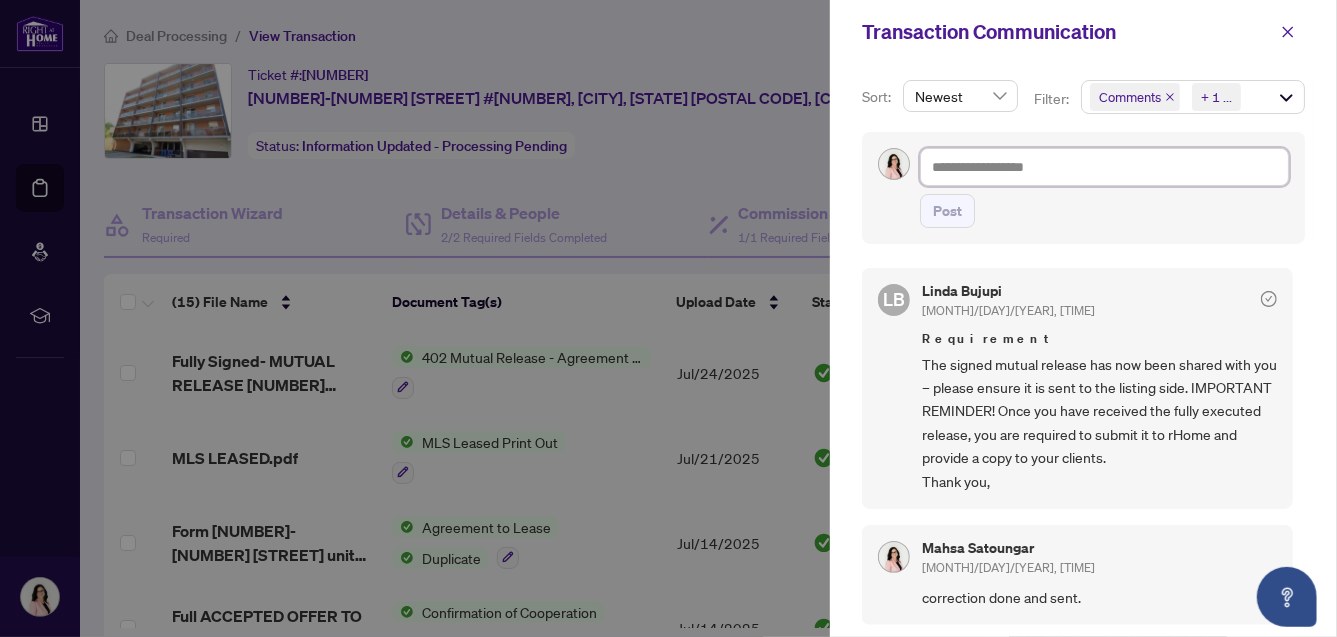 type on "*" 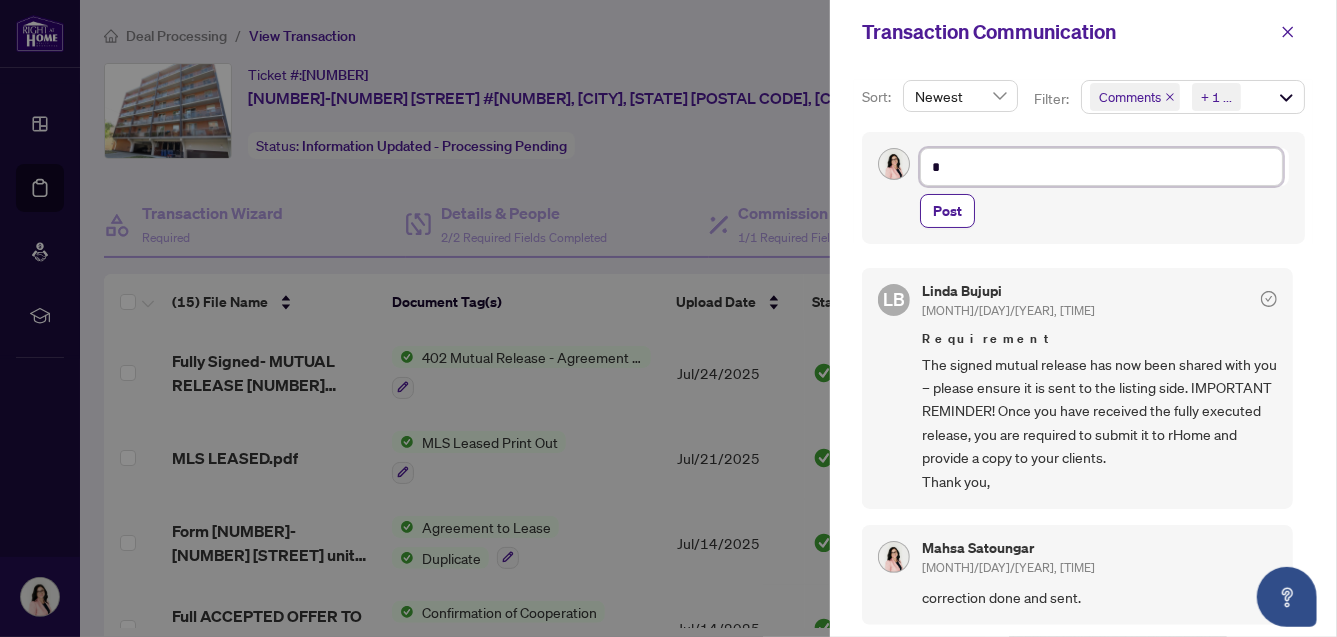 type on "**" 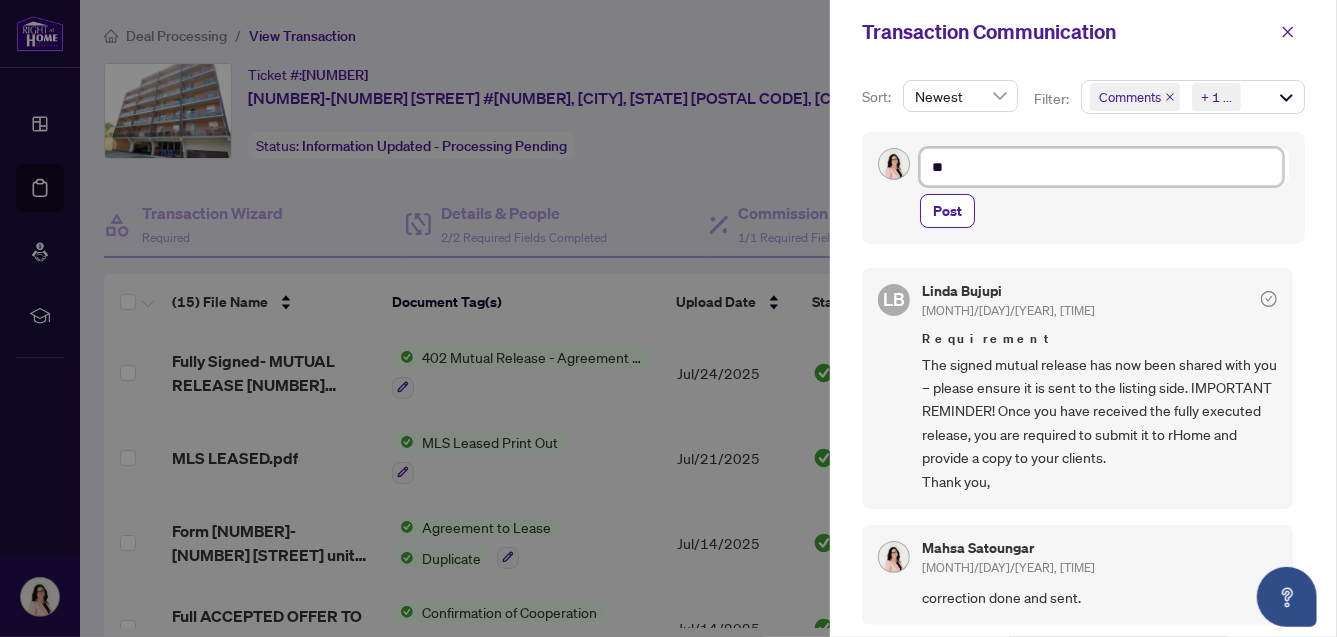 type on "***" 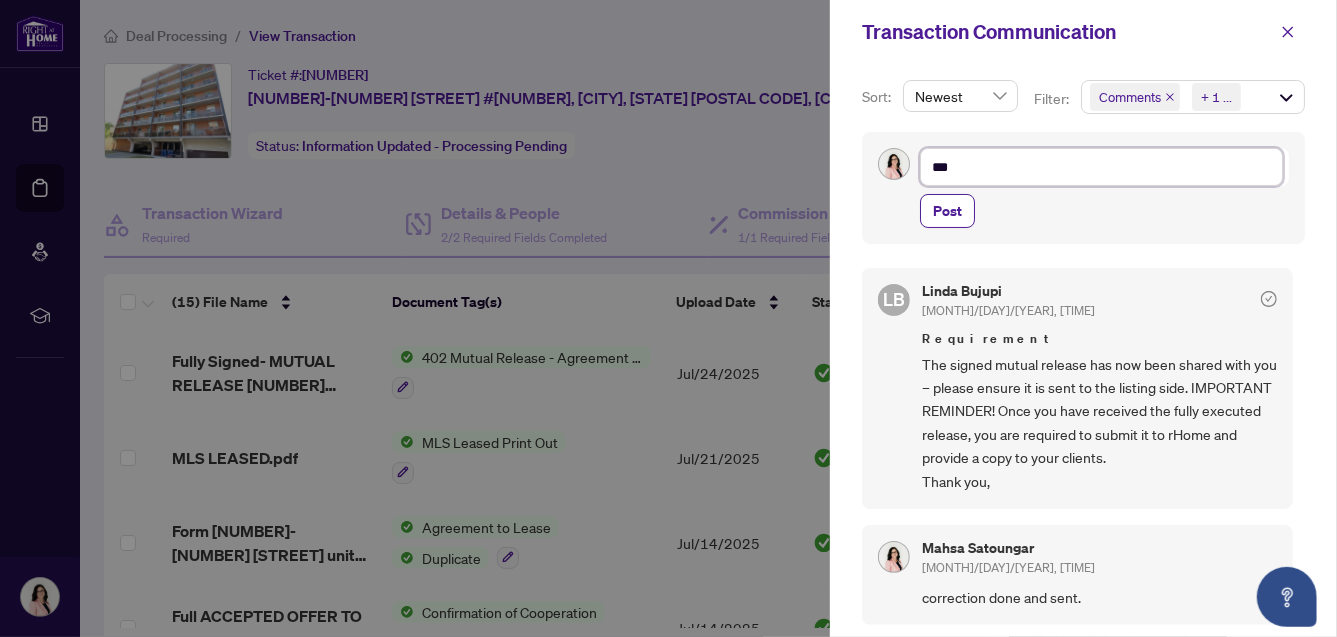 type on "****" 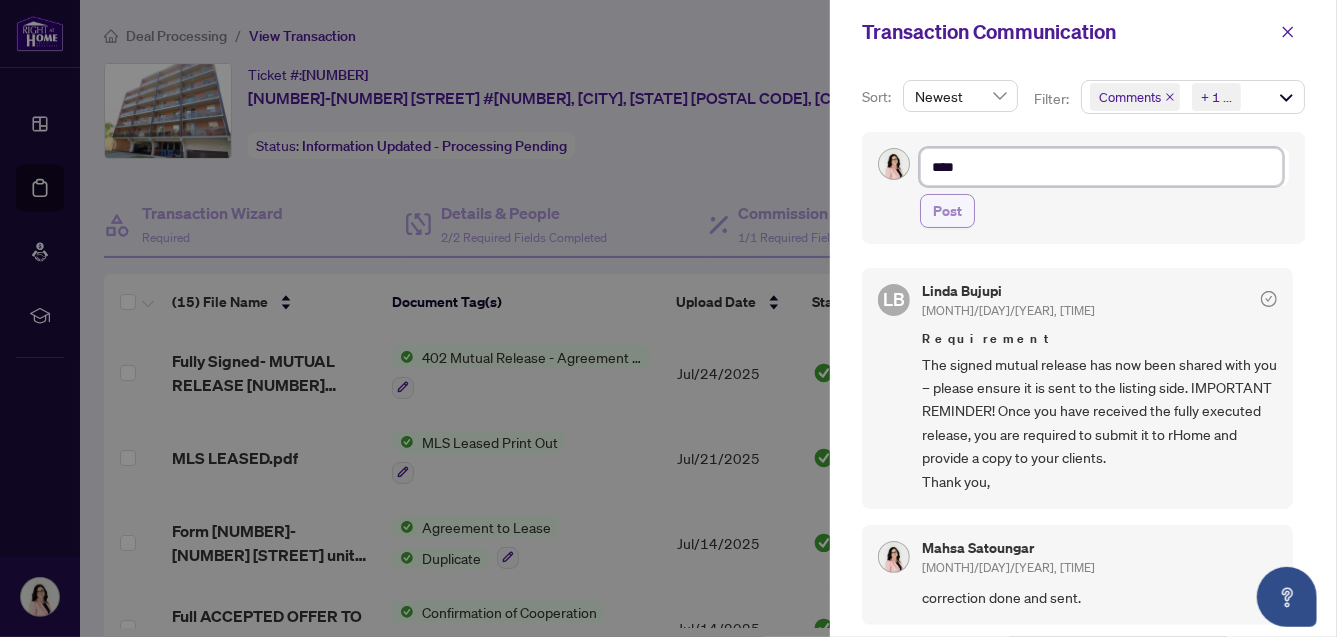 type on "****" 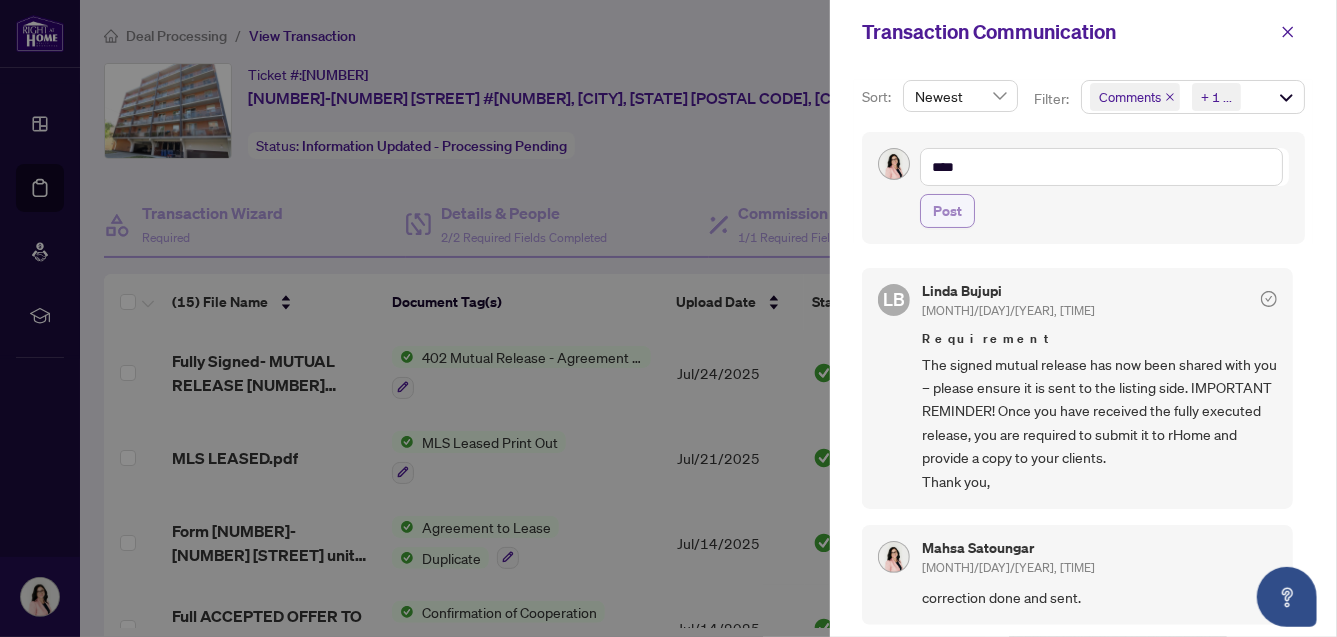 click on "Post" at bounding box center (947, 211) 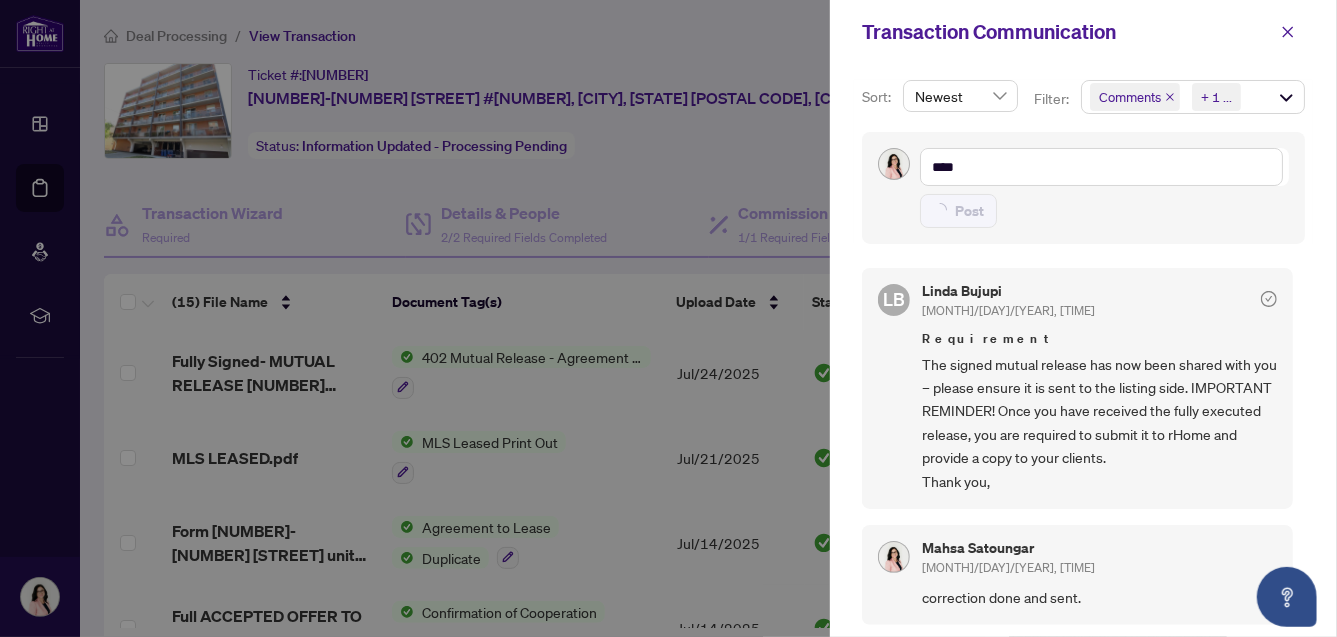 type 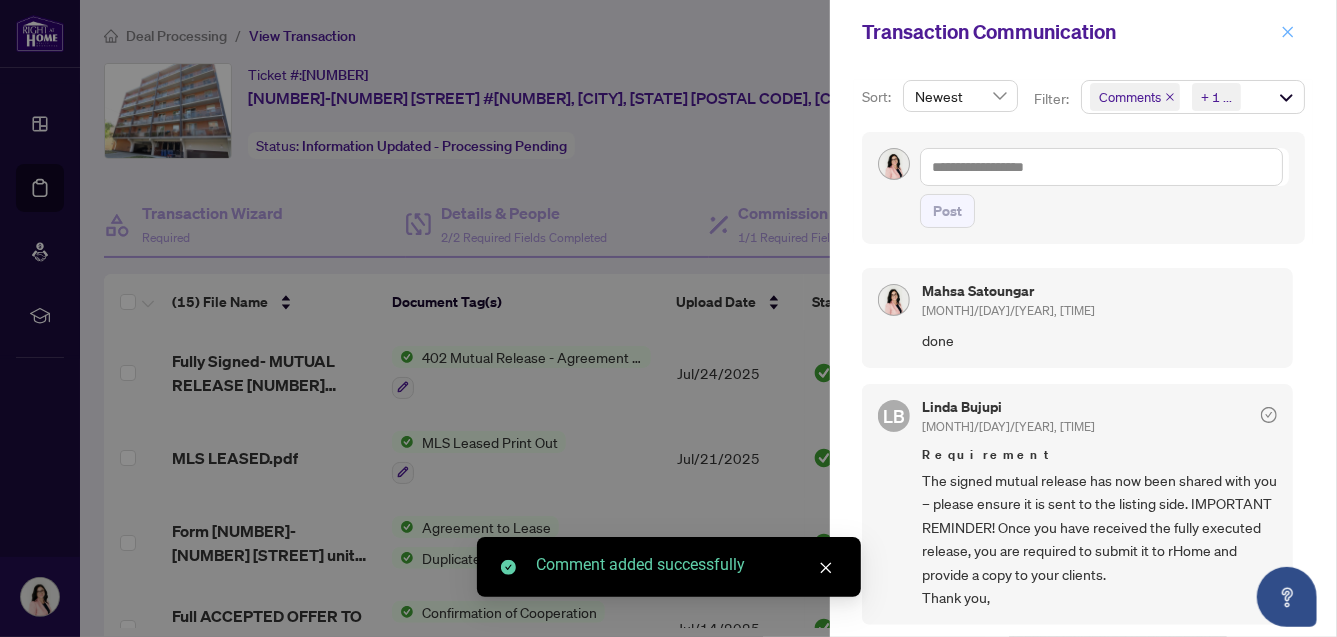 click 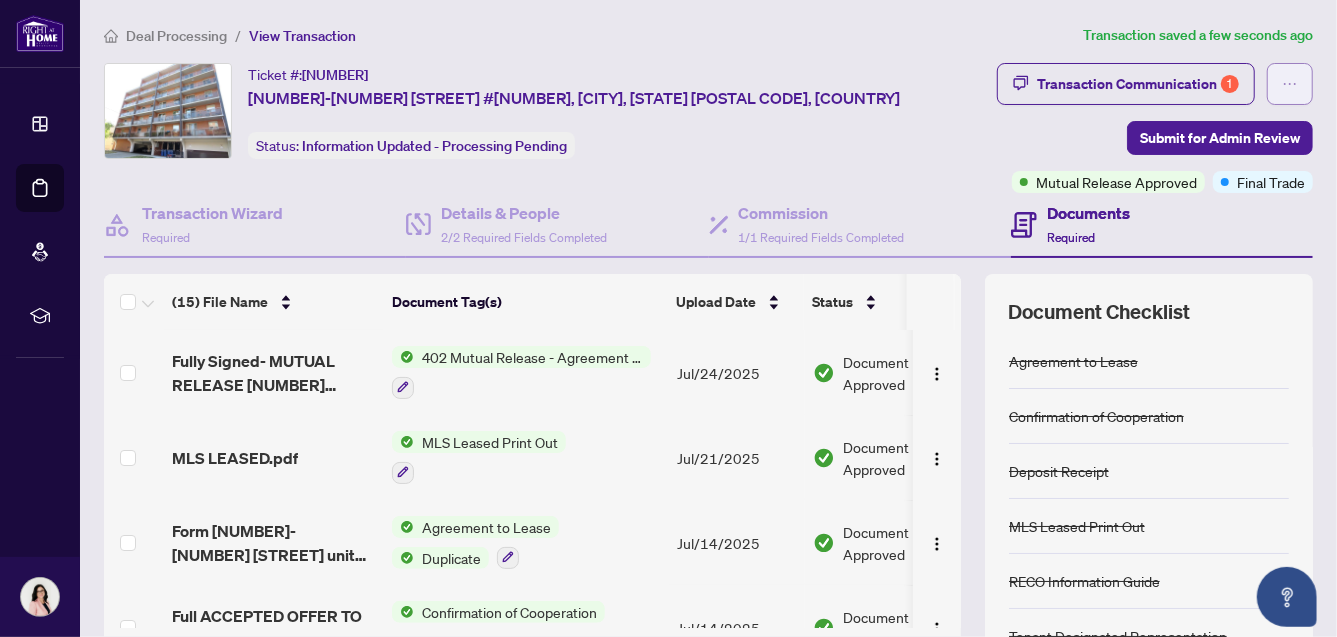 click 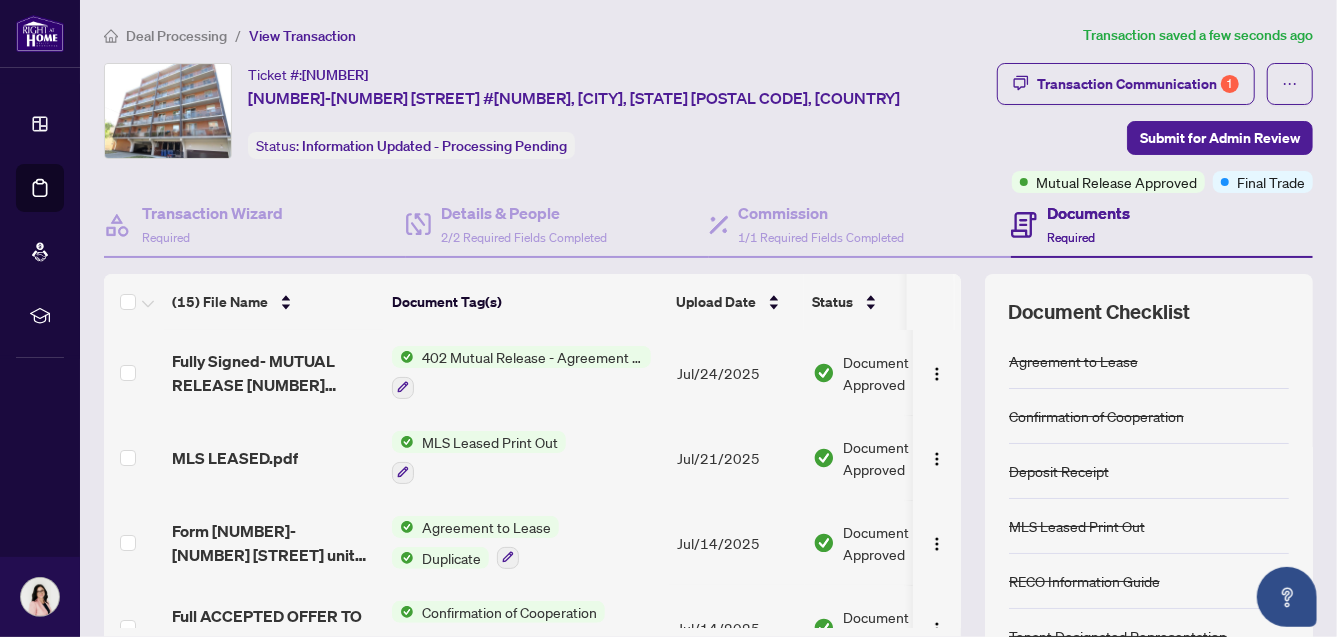 click on "Transaction Communication 1 Submit for Admin Review Mutual Release Approved Final Trade" at bounding box center (1133, 128) 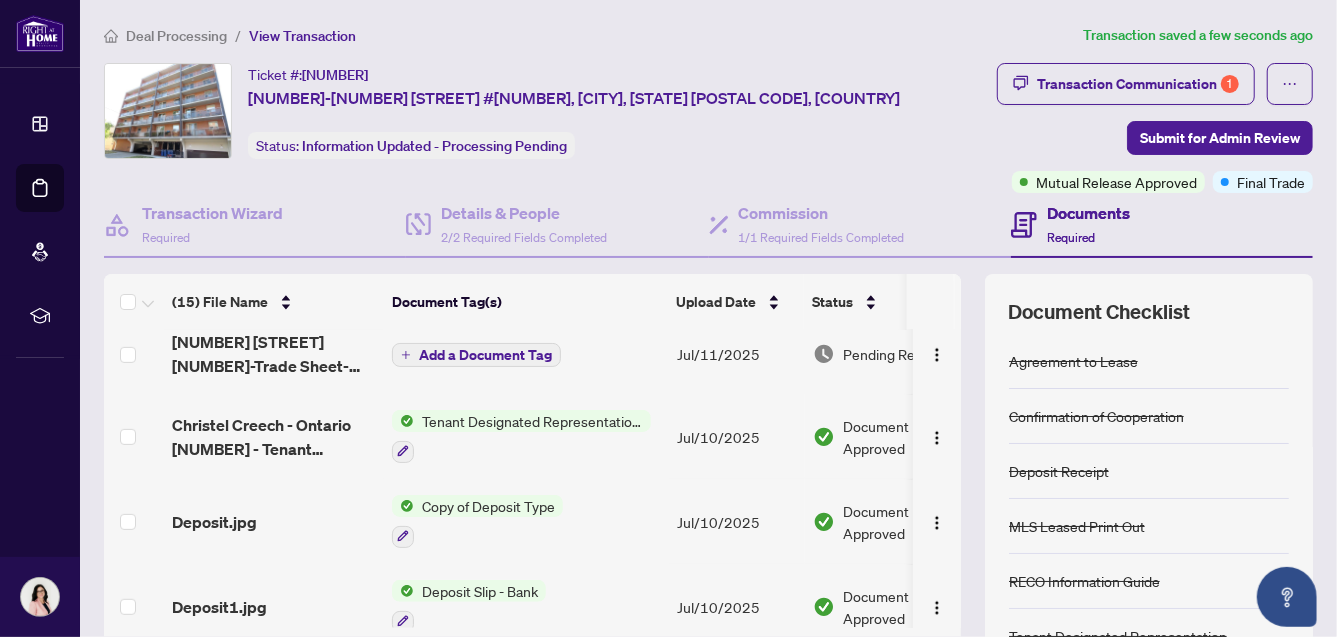 scroll, scrollTop: 623, scrollLeft: 0, axis: vertical 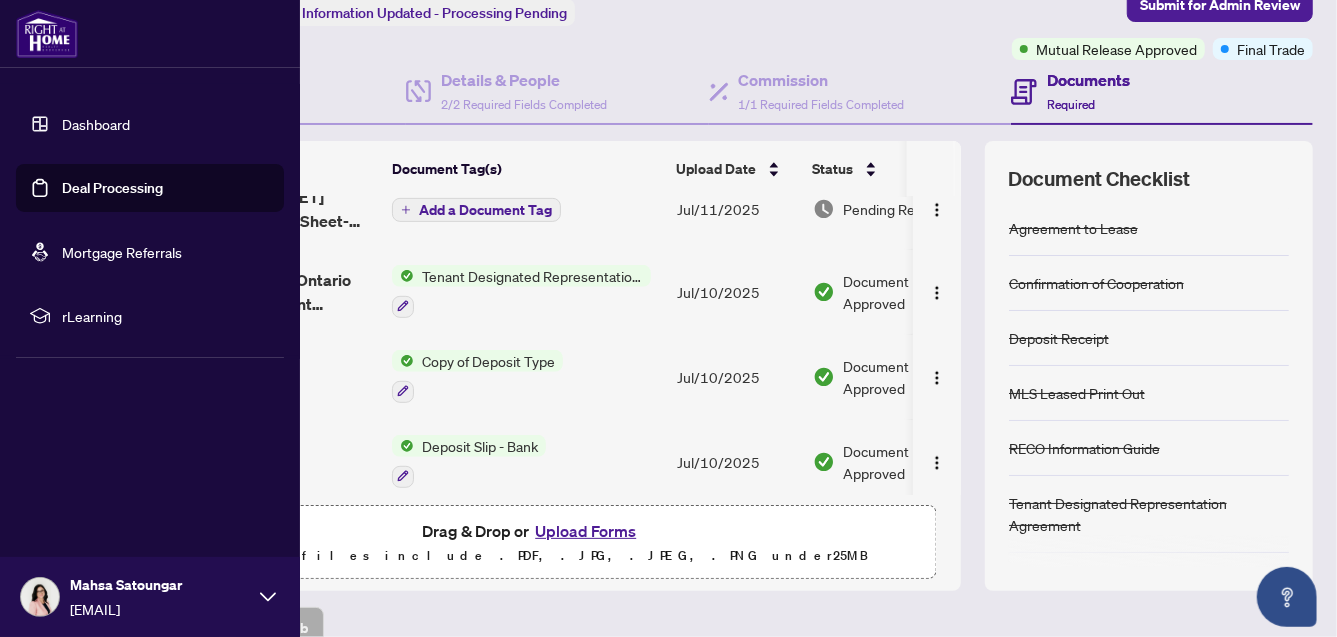 click on "Deal Processing" at bounding box center [112, 188] 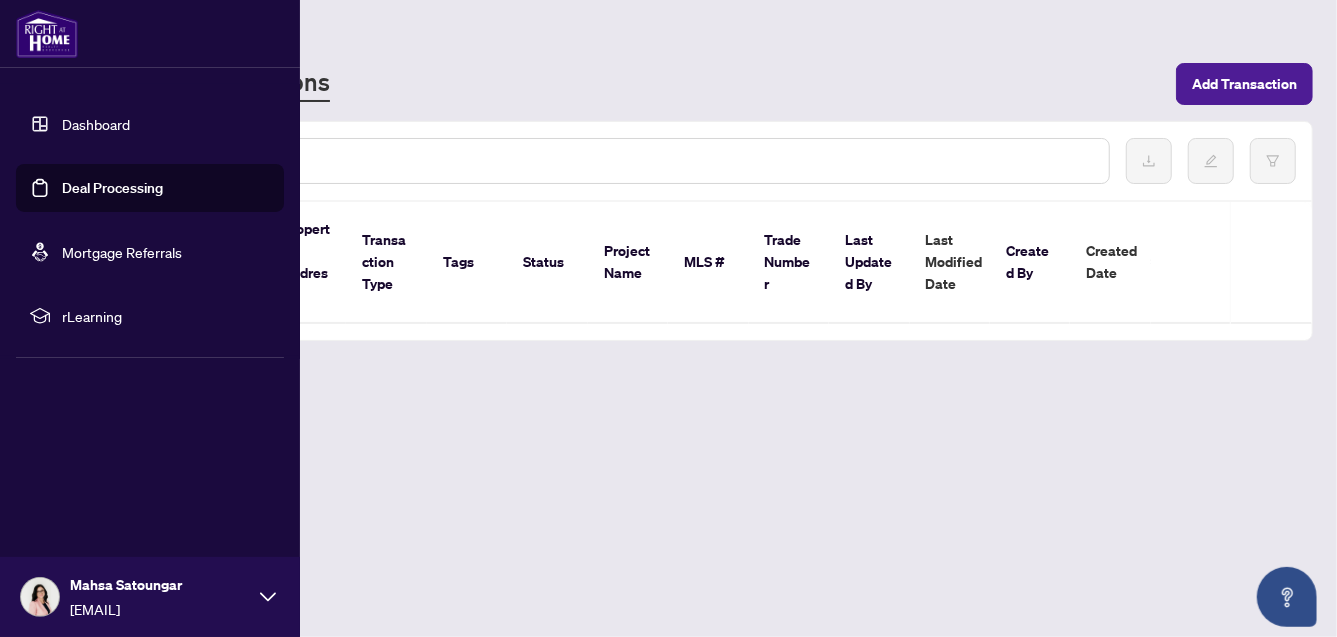 scroll, scrollTop: 0, scrollLeft: 0, axis: both 